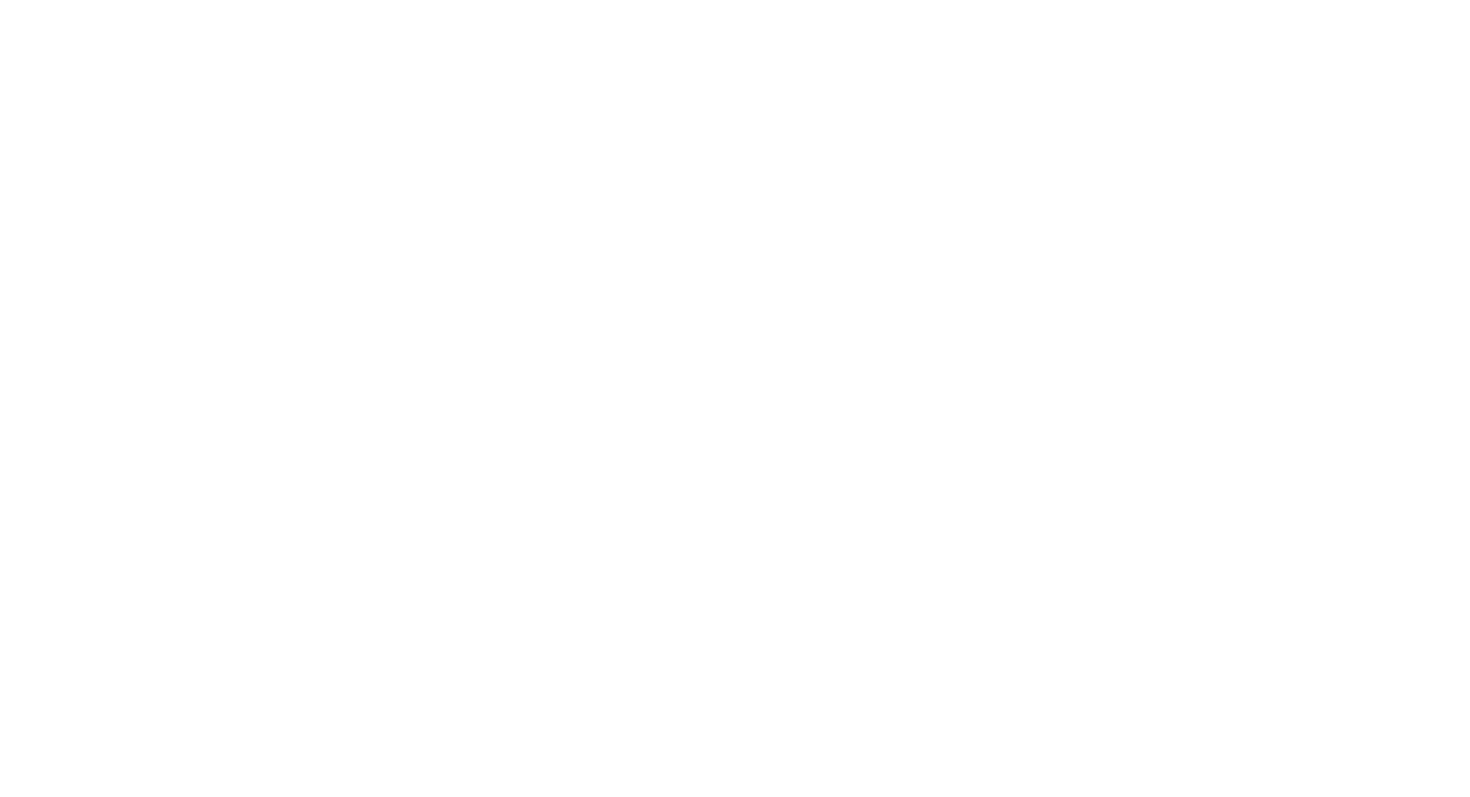 scroll, scrollTop: 0, scrollLeft: 0, axis: both 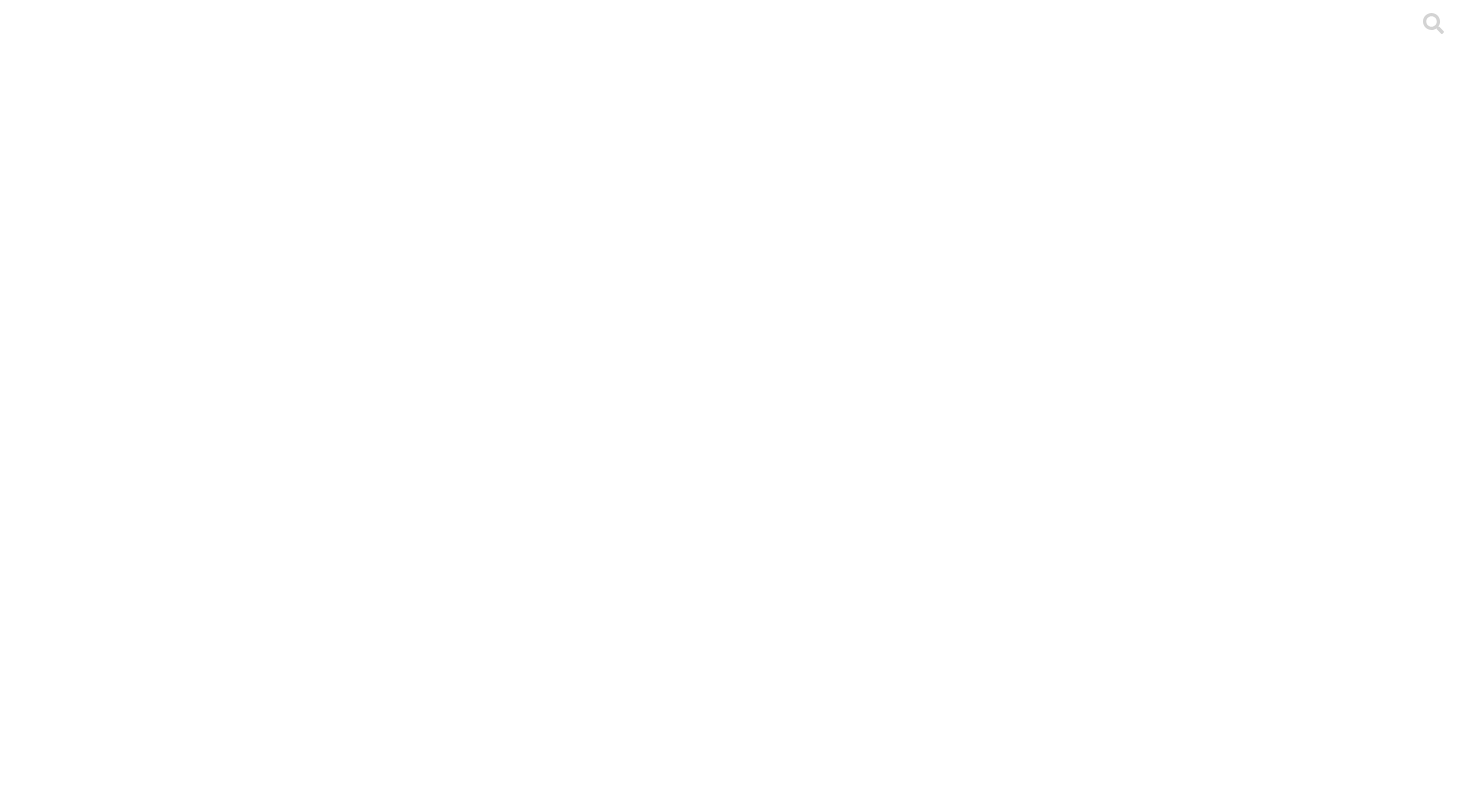 click on ".cls-1 {
fill: #d6d6d6;
}
POLLOS" at bounding box center (735, 6070) 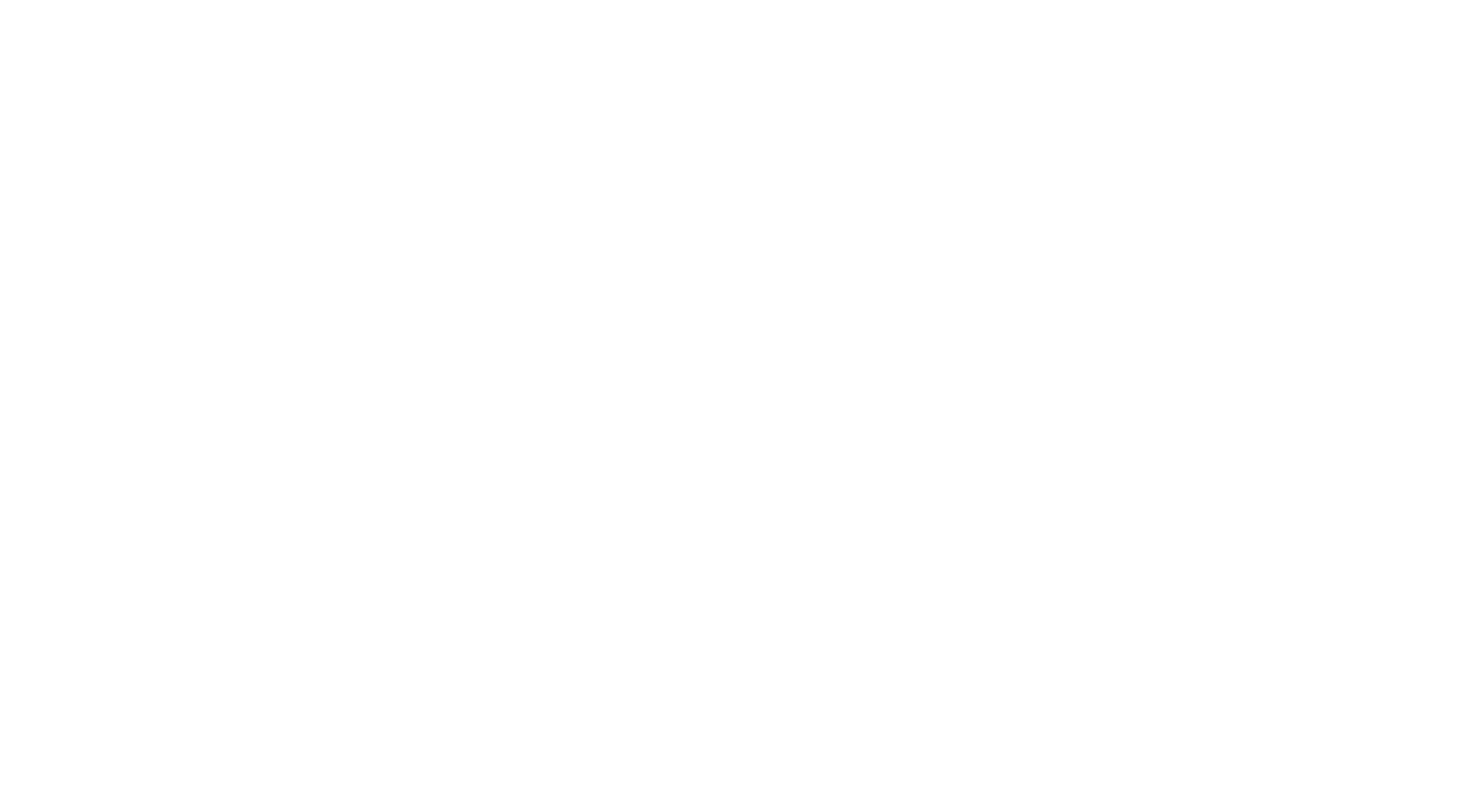 click 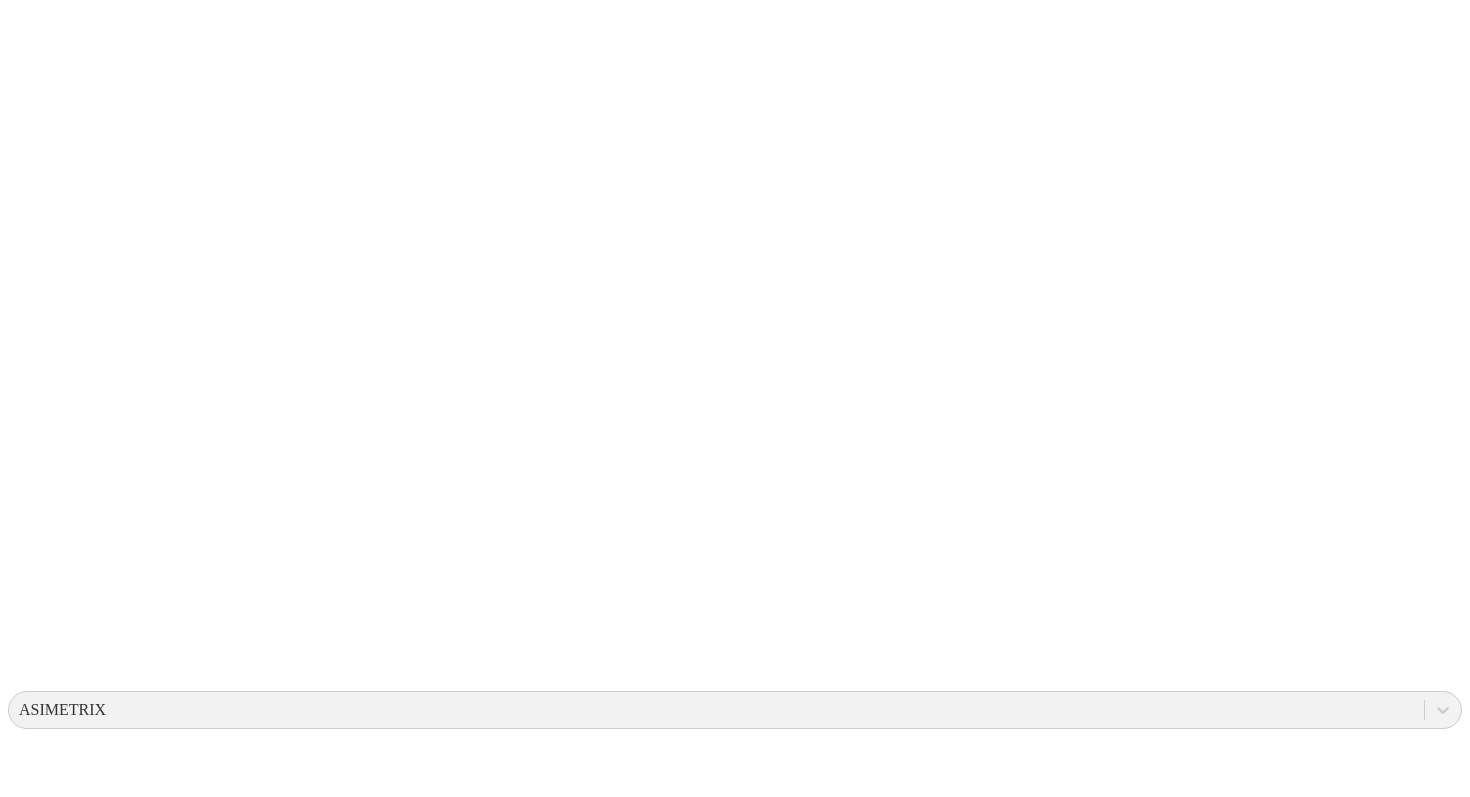 click 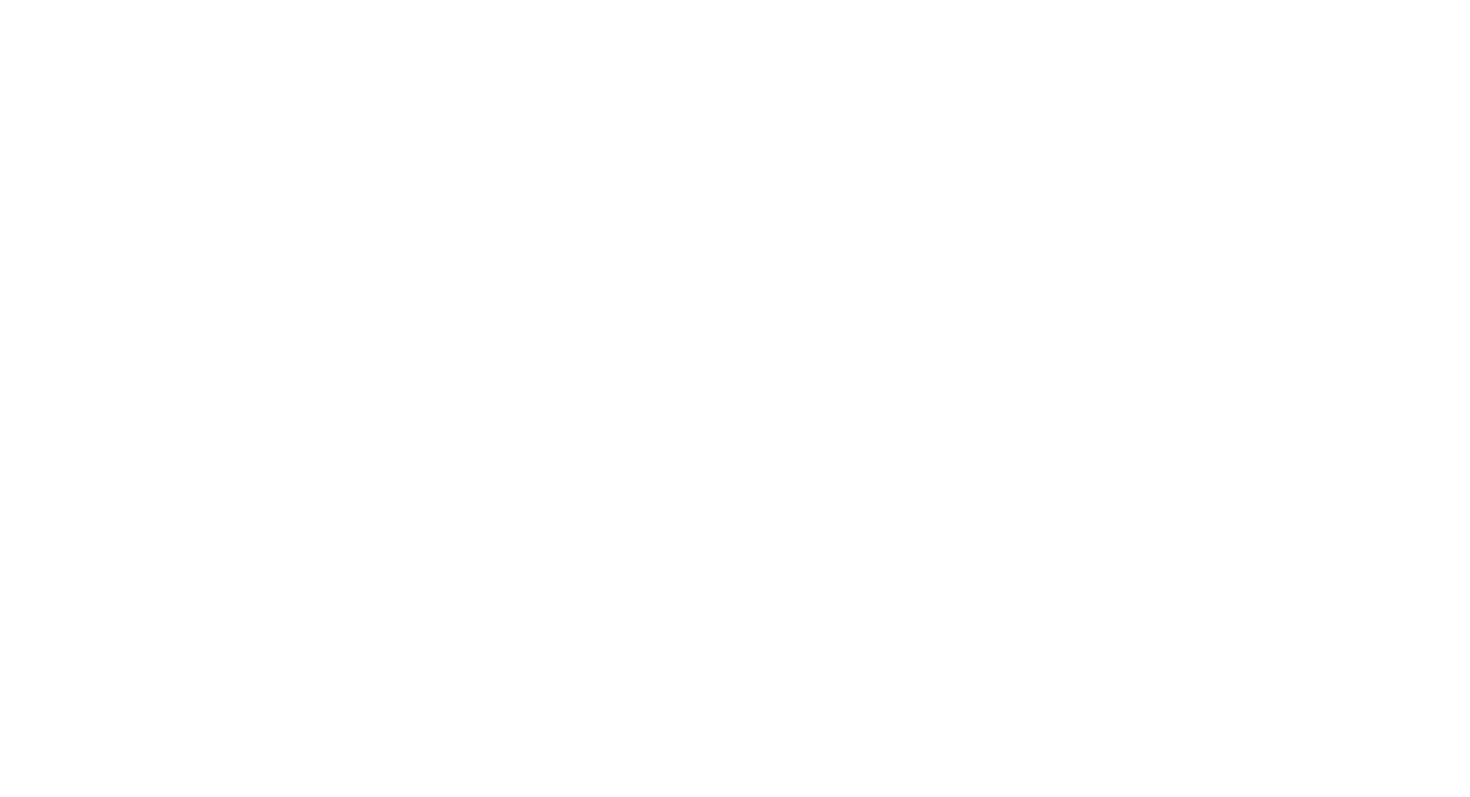 click 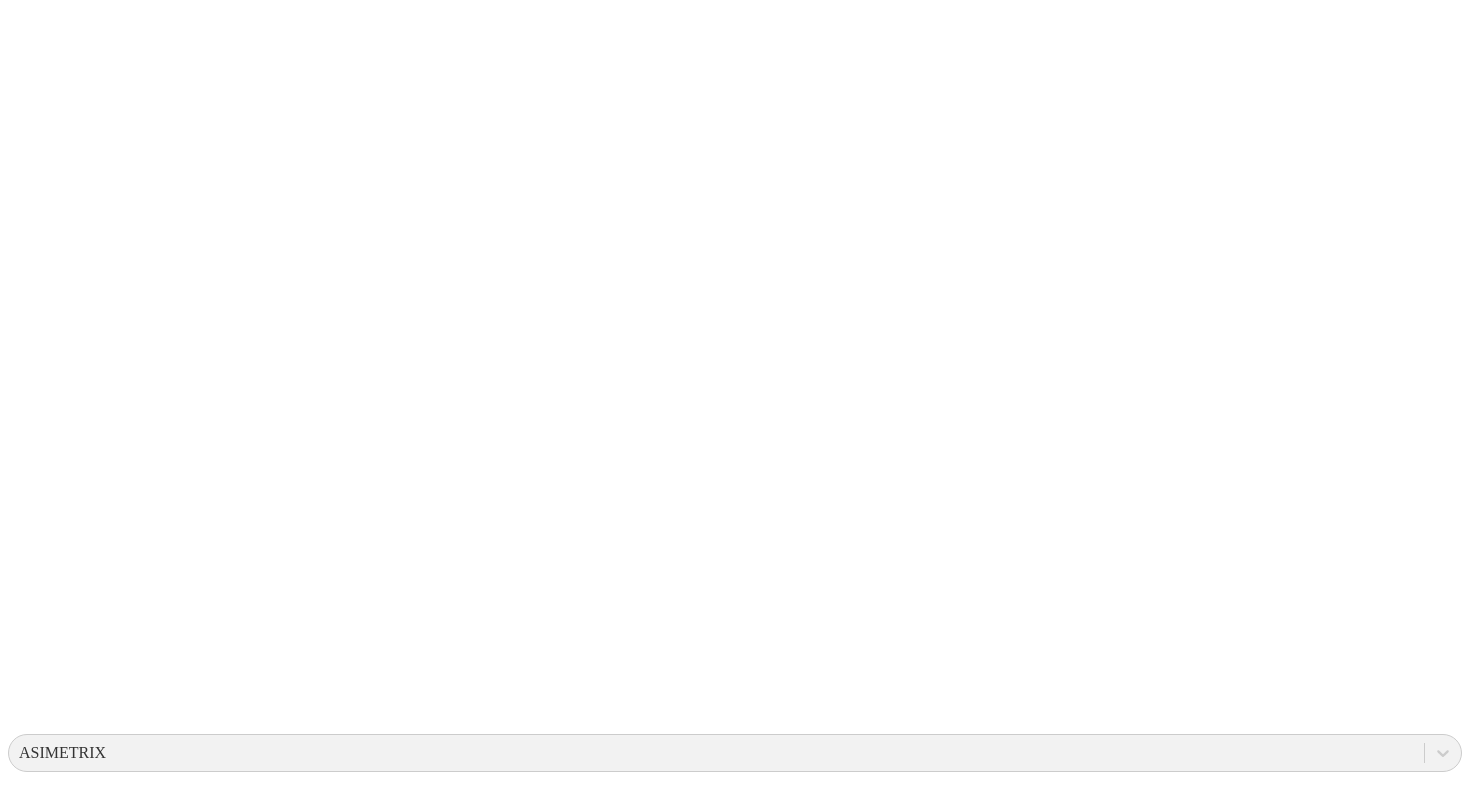 scroll, scrollTop: 121, scrollLeft: 0, axis: vertical 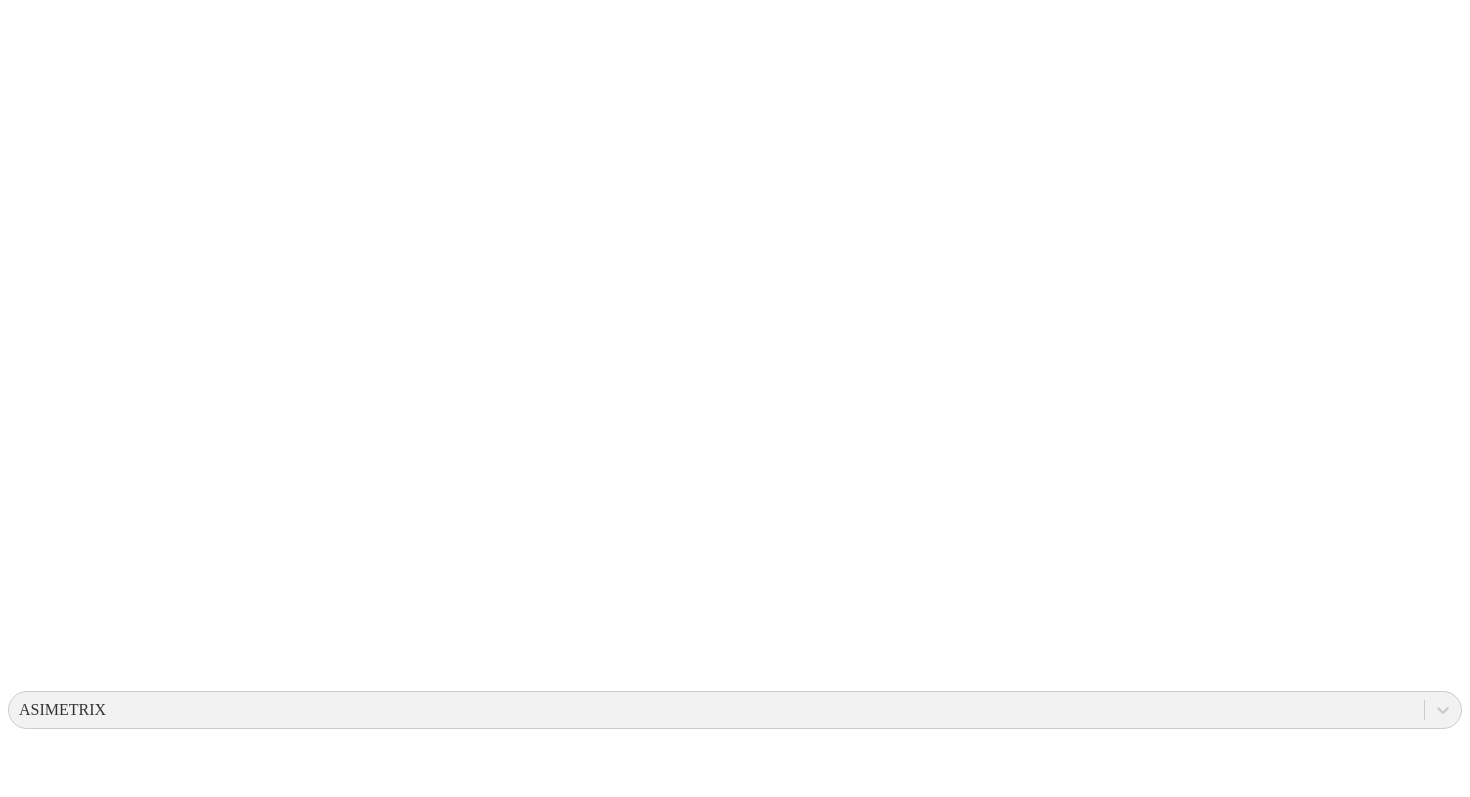 click on "Configurador SmartWeight" at bounding box center (735, 3736) 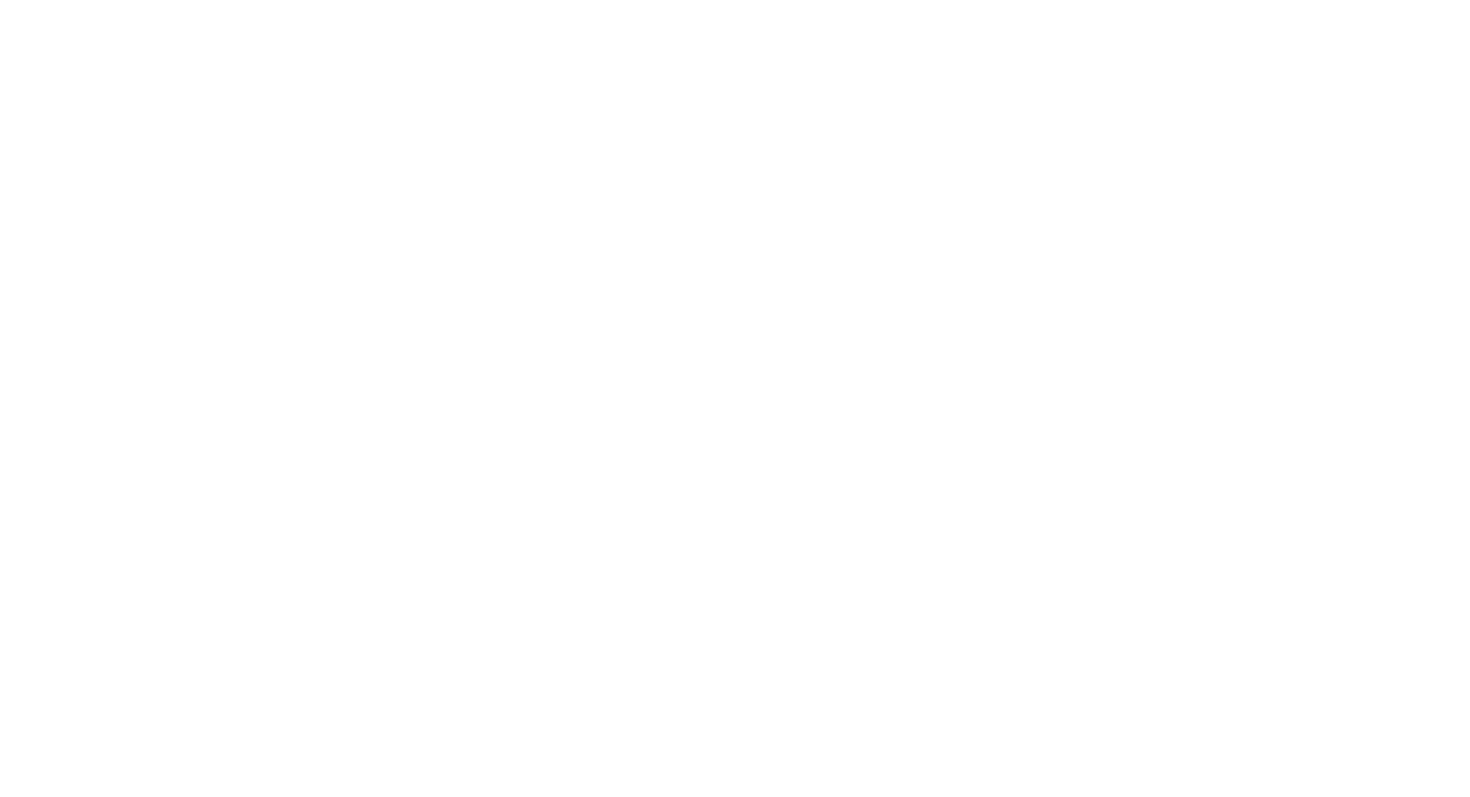 click 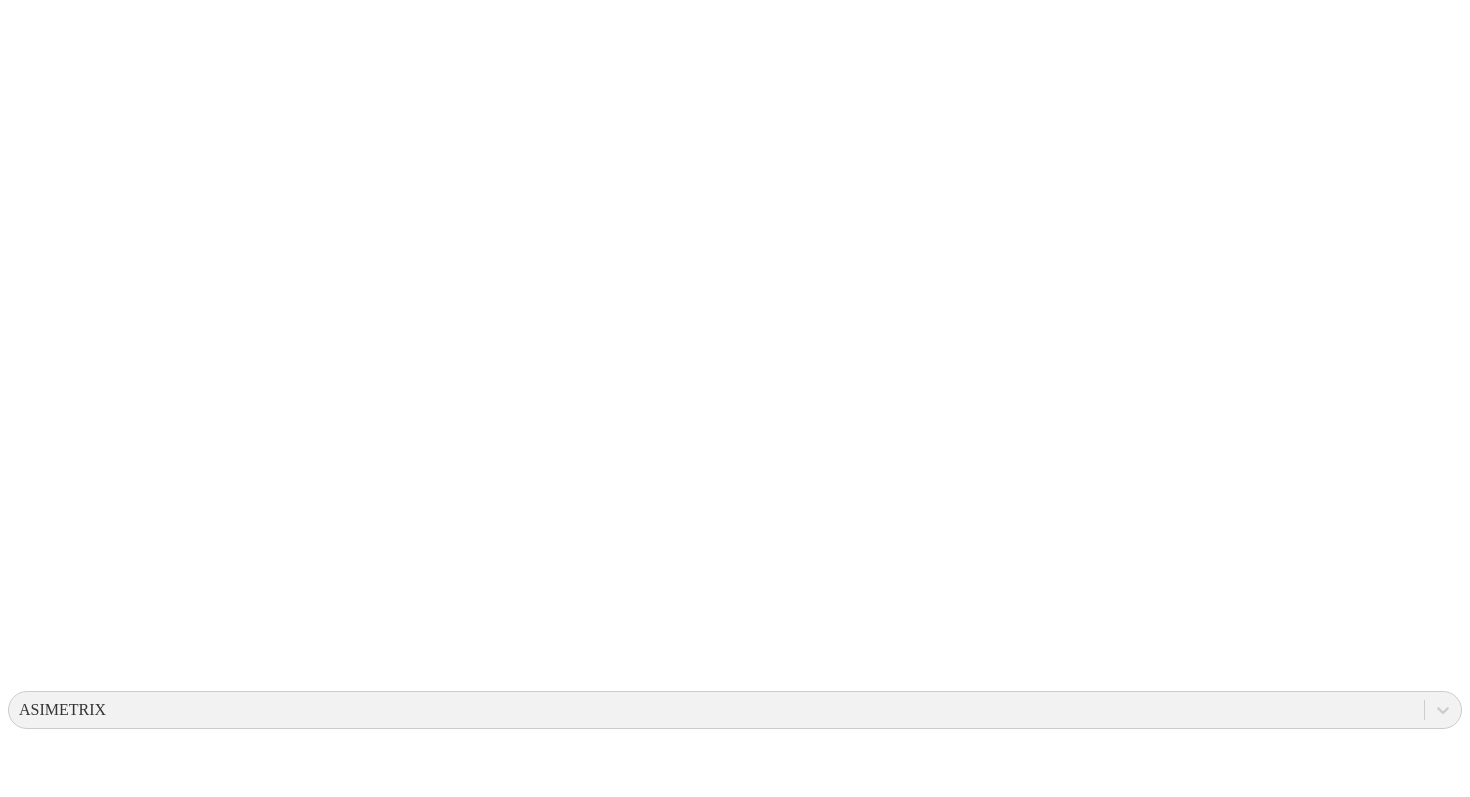 scroll, scrollTop: 0, scrollLeft: 0, axis: both 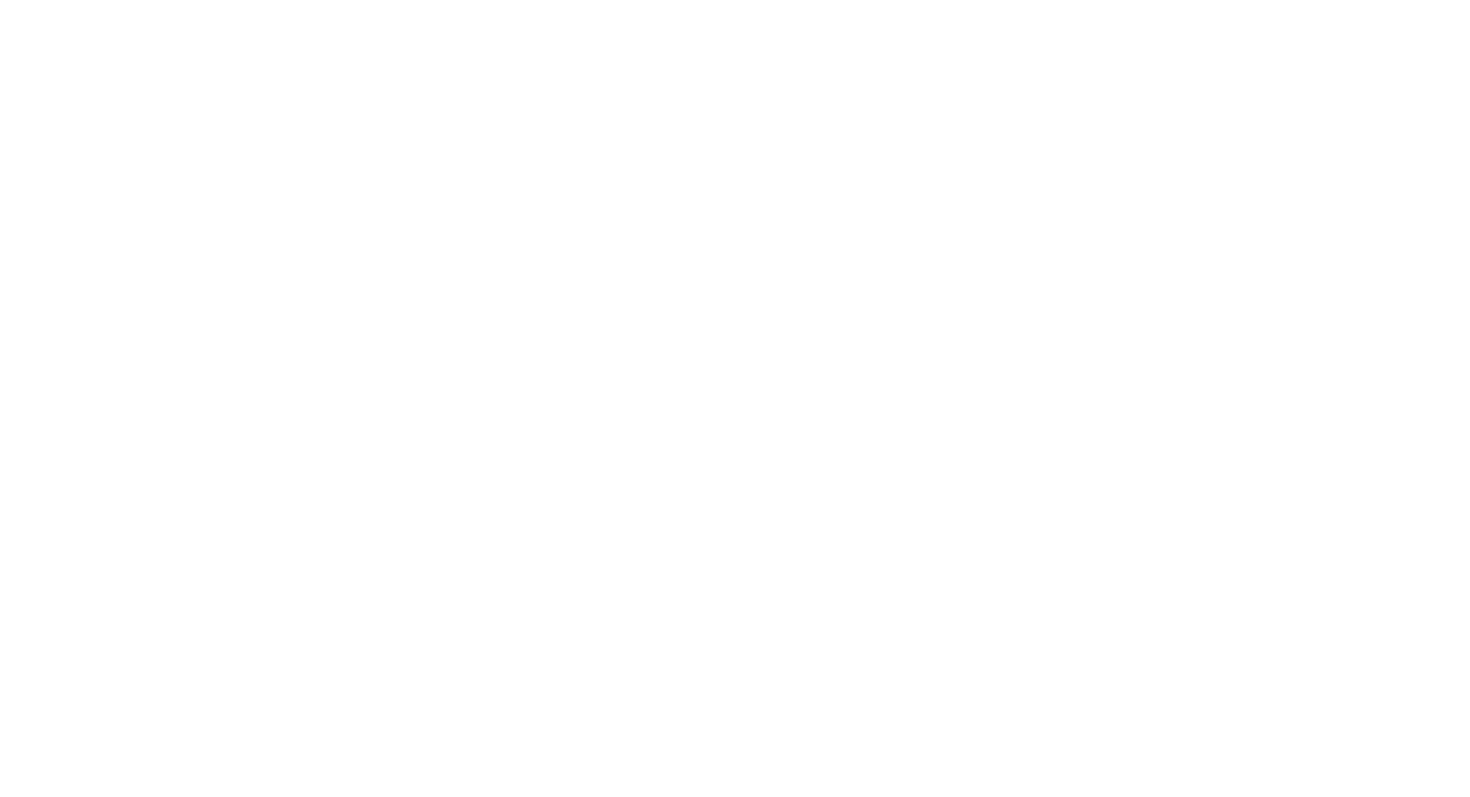 click on "ASIMETRIX" at bounding box center (62, 831) 